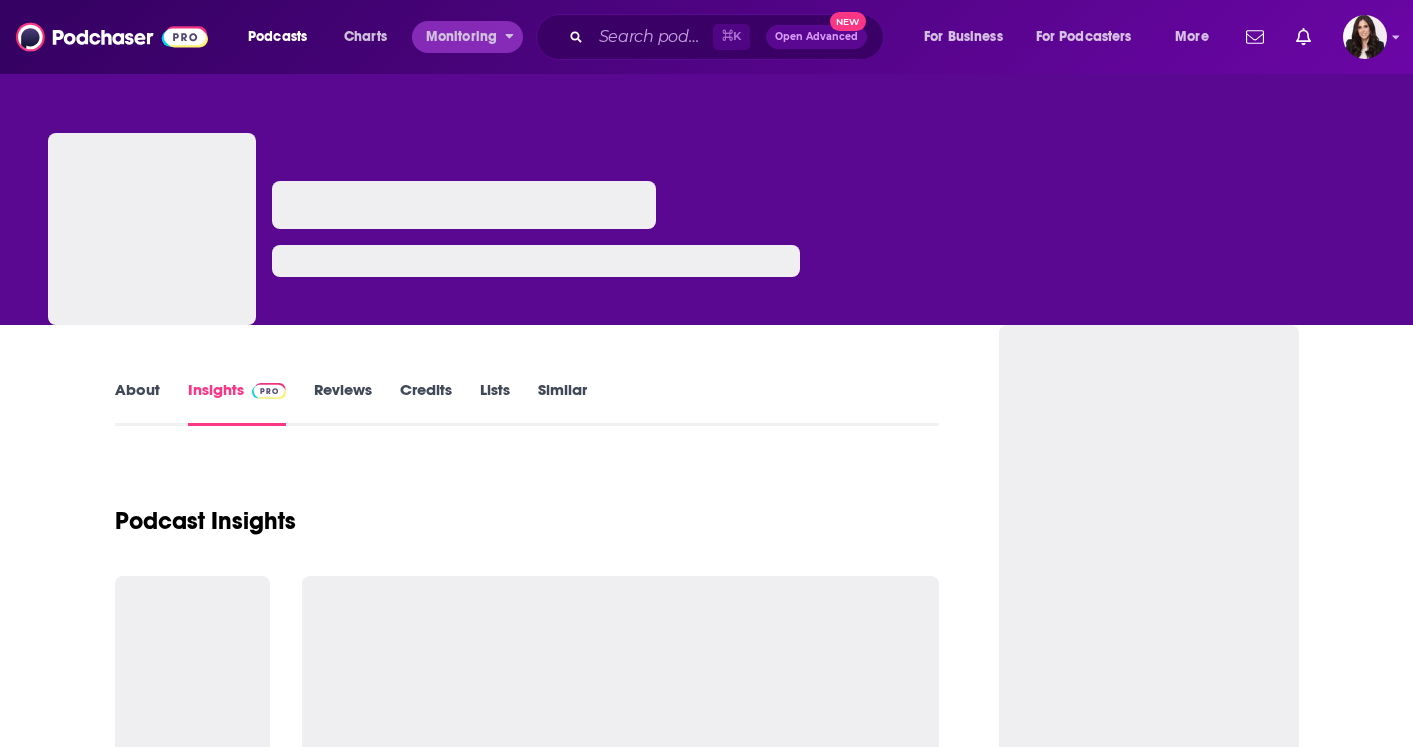 scroll, scrollTop: 0, scrollLeft: 0, axis: both 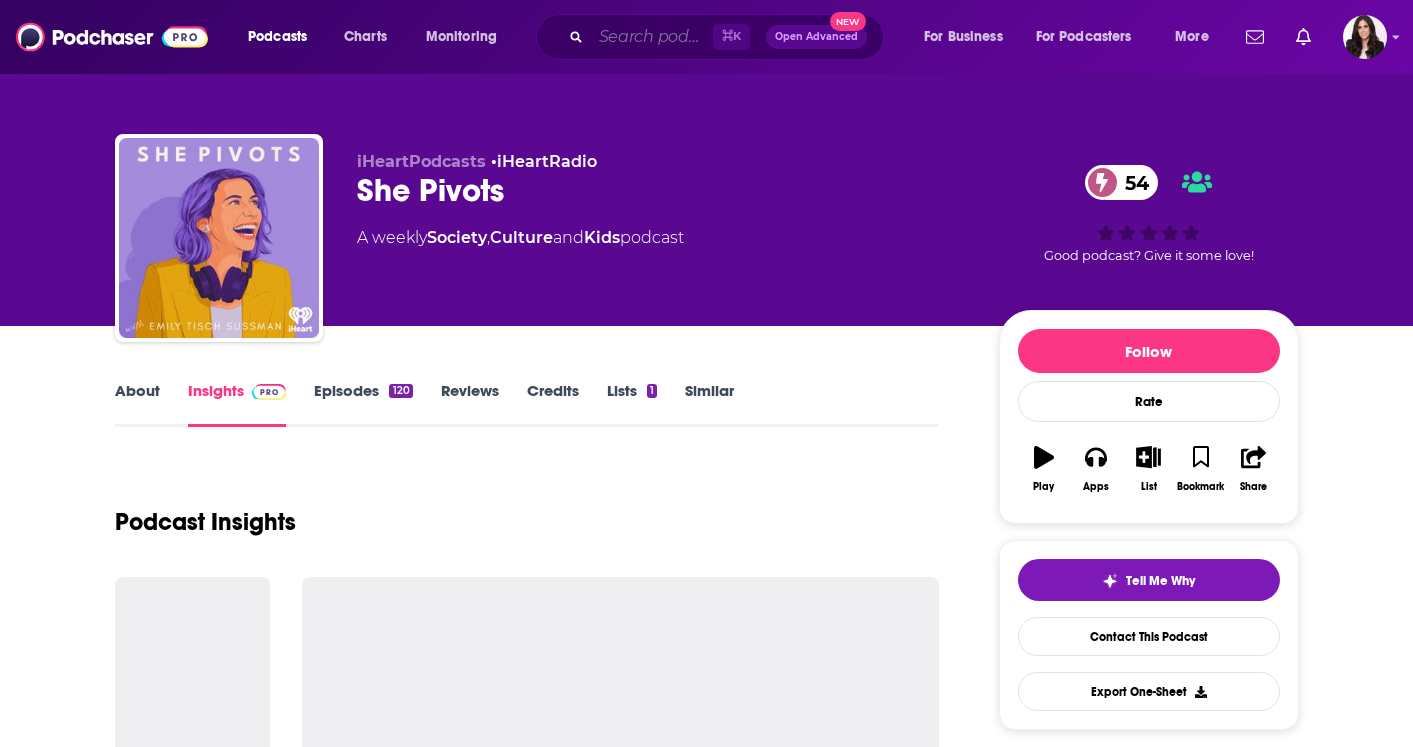 click at bounding box center (652, 37) 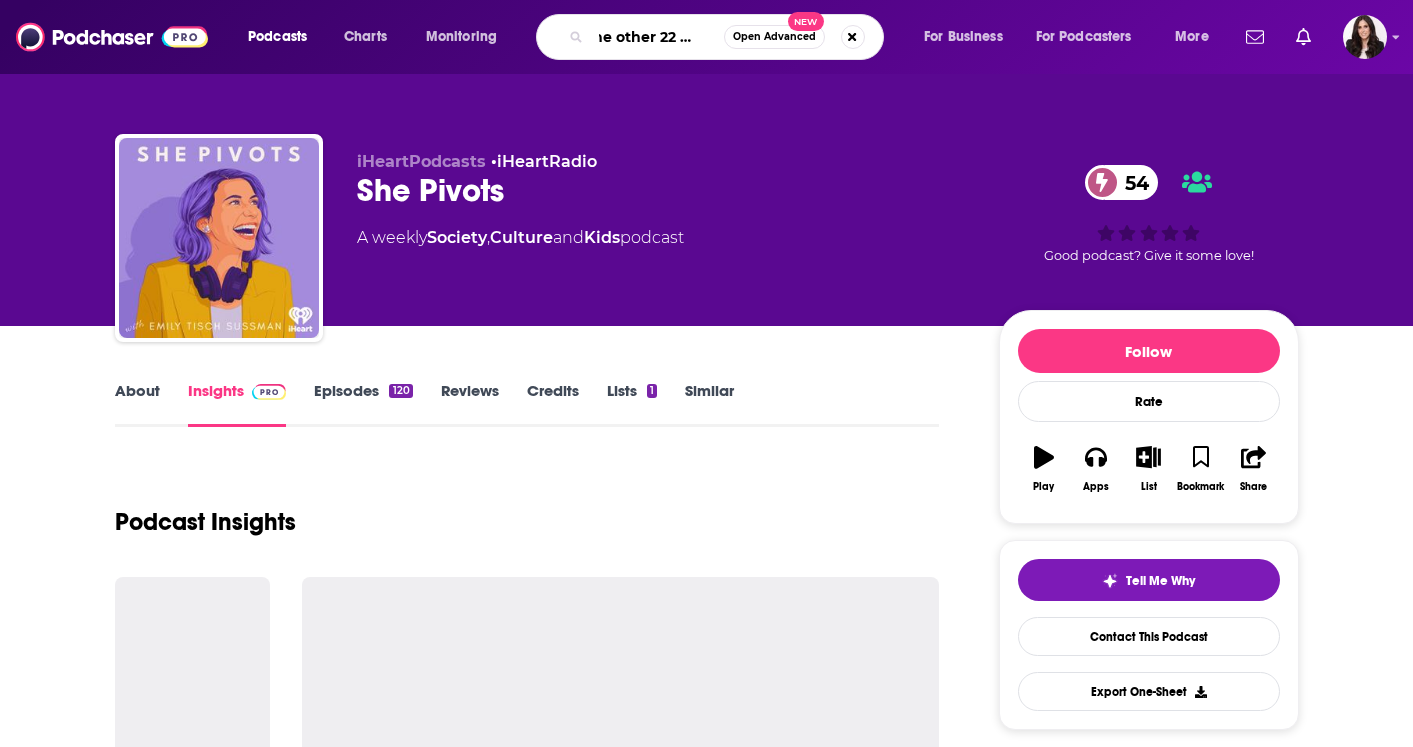 type on "the other 22 hours" 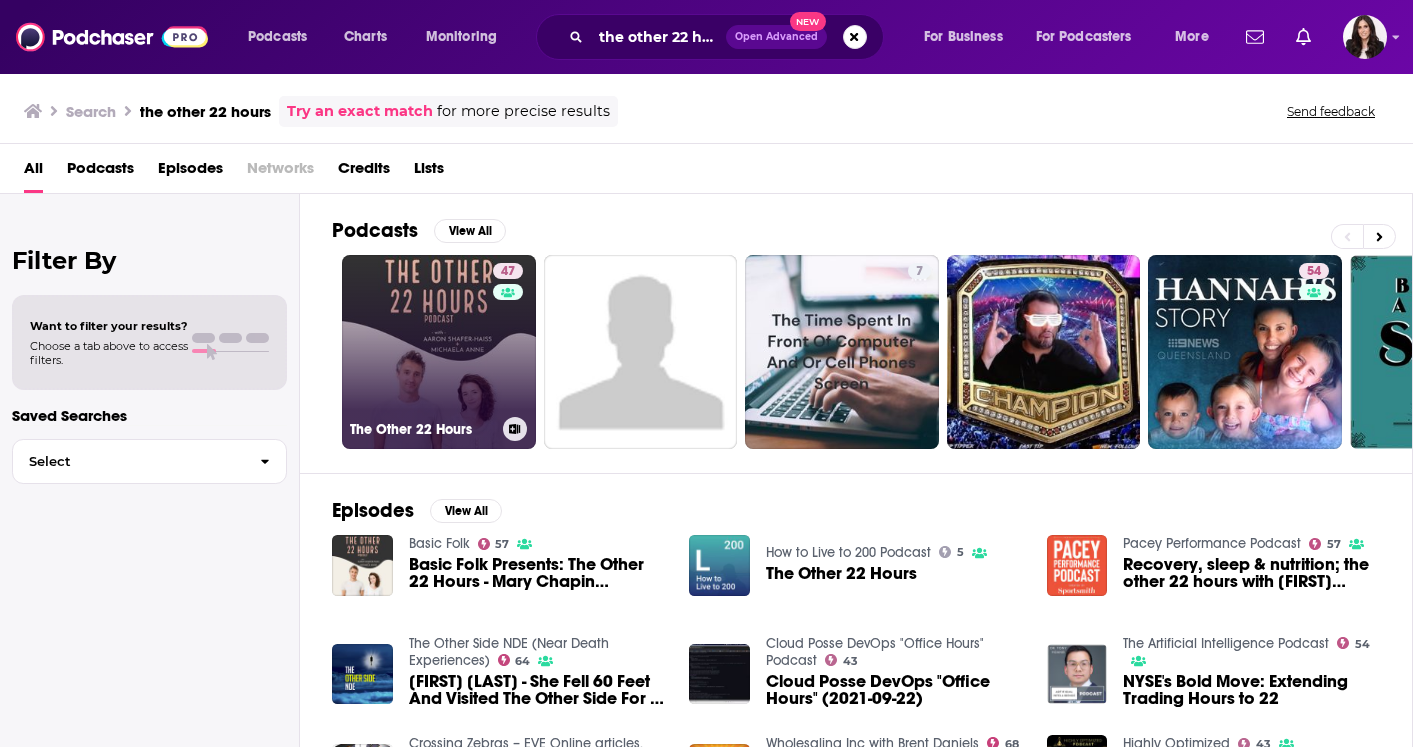 click on "47 The Other 22 Hours" at bounding box center [439, 352] 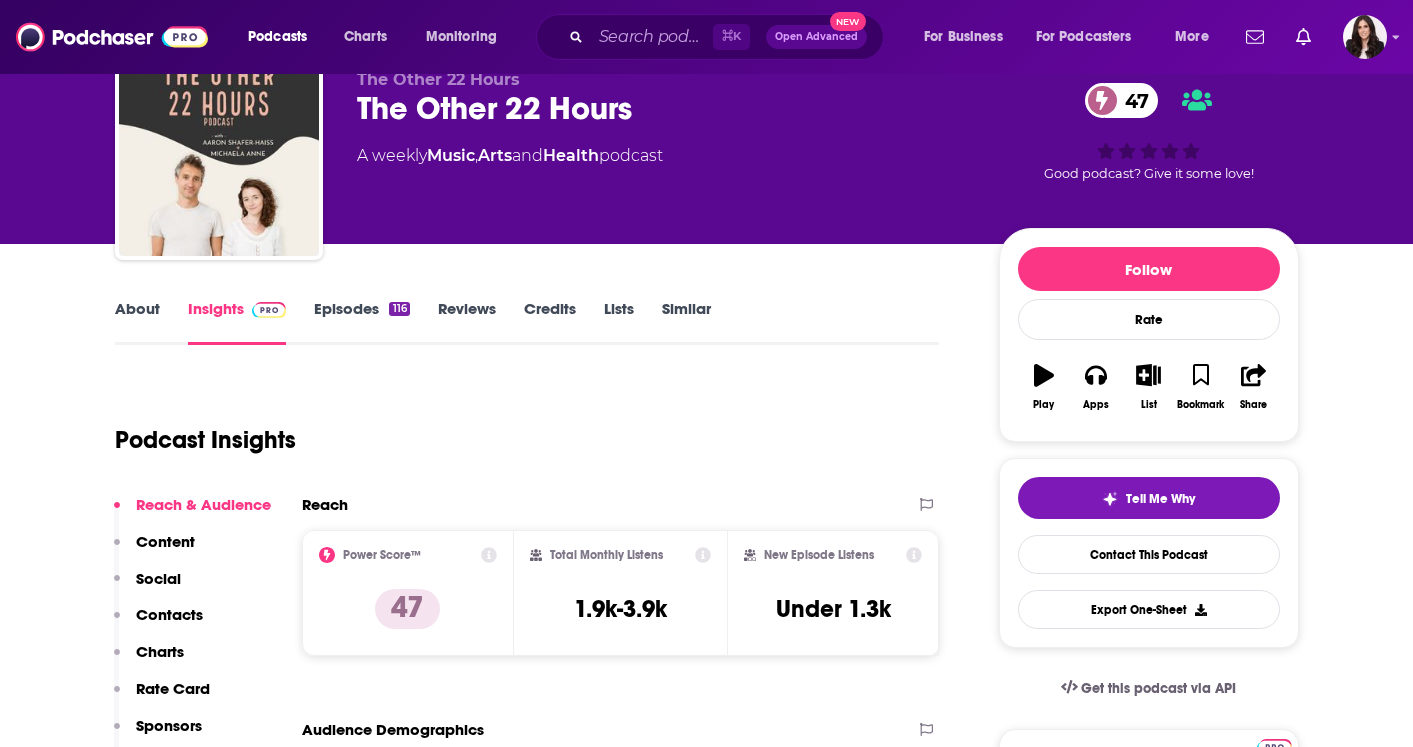 scroll, scrollTop: 46, scrollLeft: 0, axis: vertical 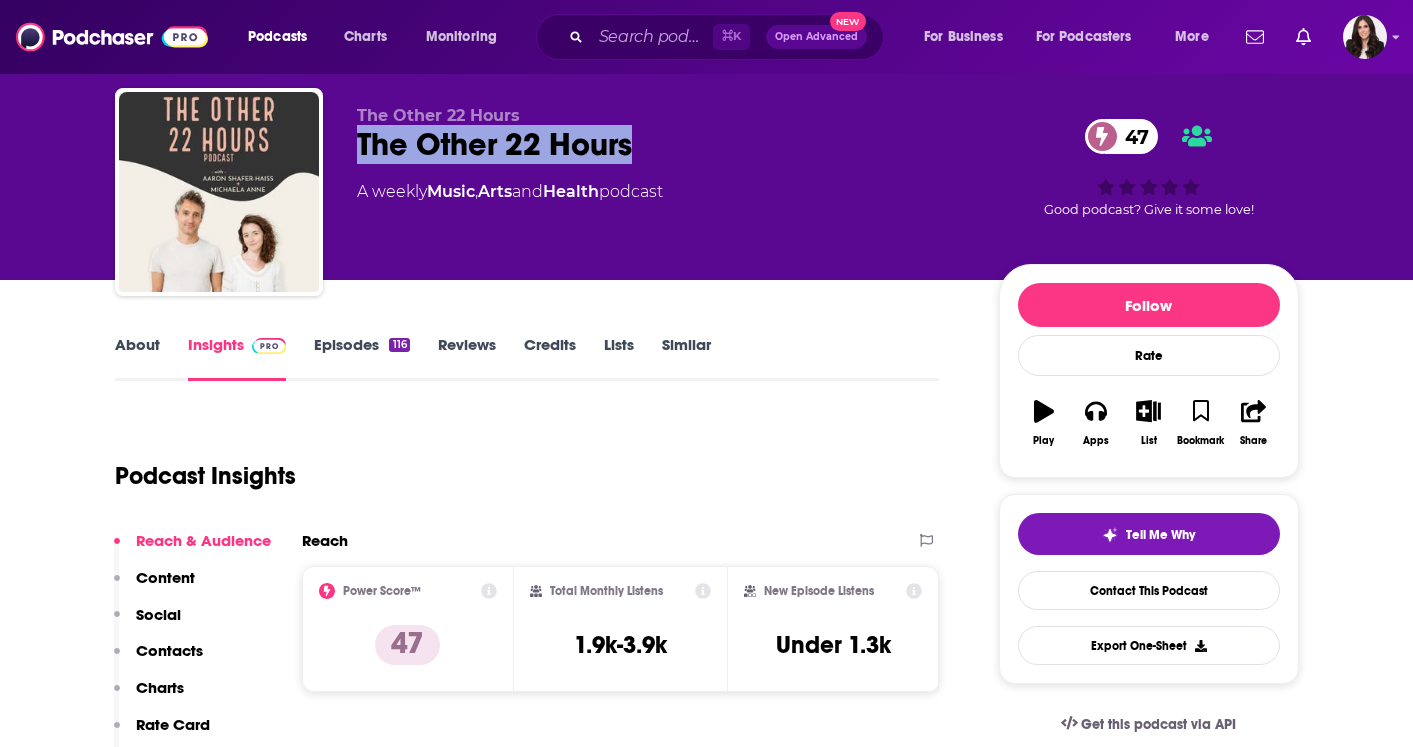 drag, startPoint x: 636, startPoint y: 156, endPoint x: 354, endPoint y: 139, distance: 282.51193 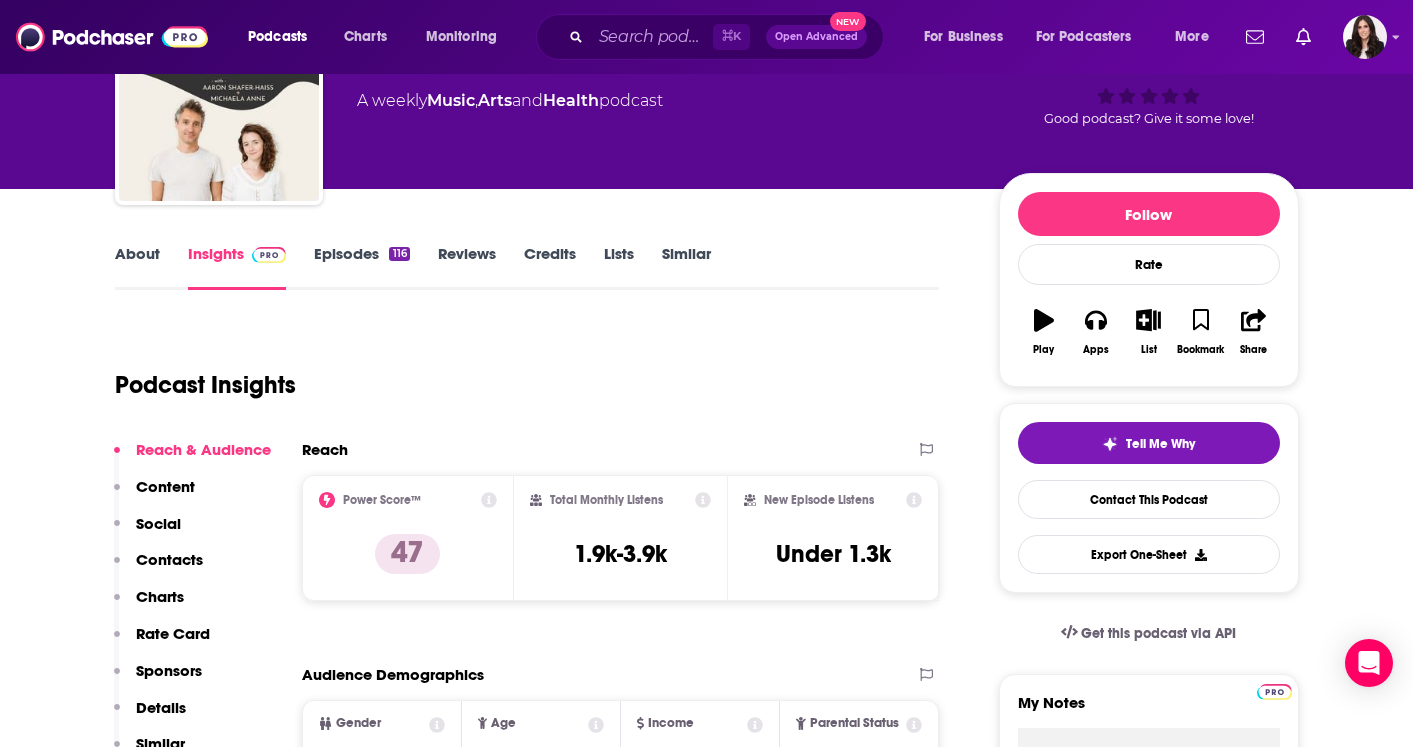scroll, scrollTop: 141, scrollLeft: 0, axis: vertical 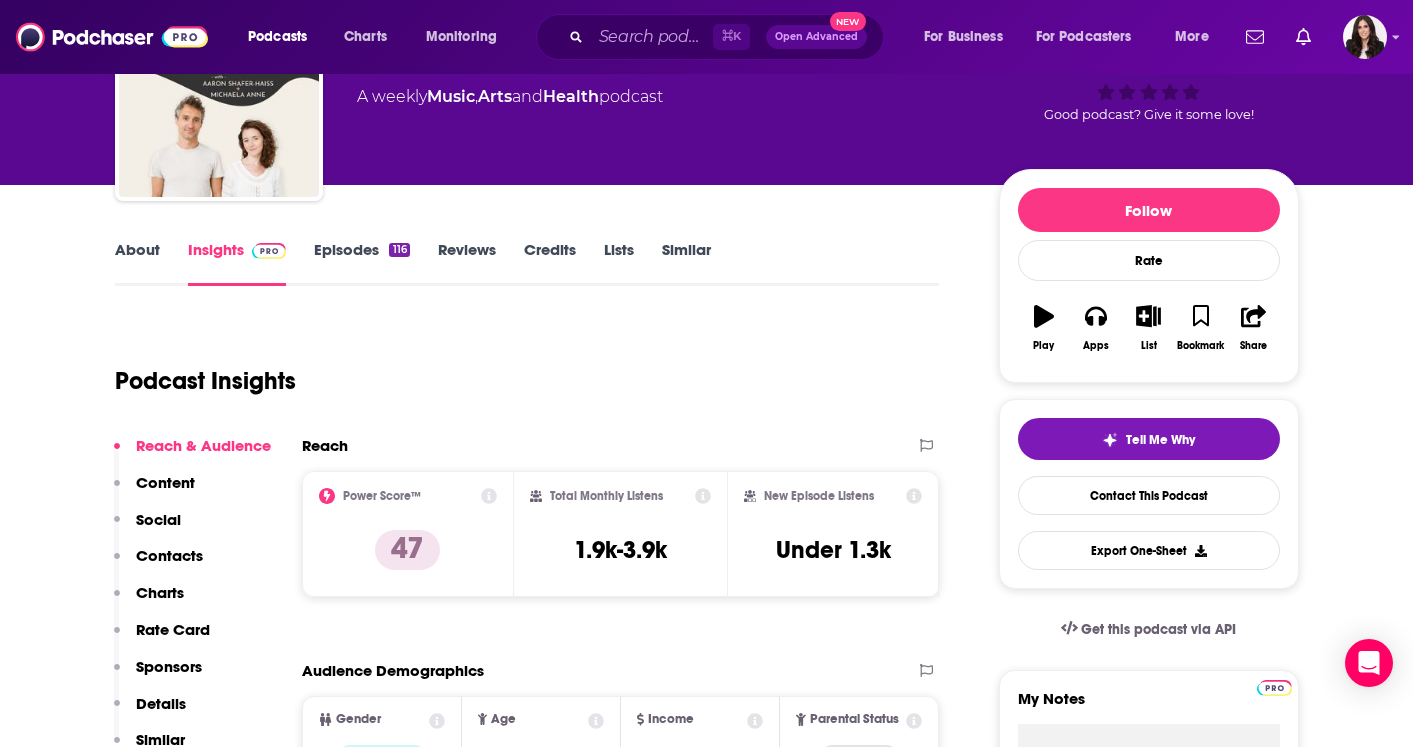 click on "About Insights Episodes 116 Reviews Credits Lists Similar Podcast Insights Reach & Audience Content Social Contacts Charts Rate Card Sponsors Details Similar Contact Podcast Open Website  Reach Power Score™ 47 Total Monthly Listens 1.9k-3.9k New Episode Listens Under 1.3k Export One-Sheet Audience Demographics Gender Female Age 30 yo Income $ $ $ $ $ Parental Status Mixed Countries 1 United States 2 United Kingdom 3 Canada 4 Australia Top Cities Baile Átha Cliath , London , Ottawa , Dublin , Manchester , Baltimore, MD Interests Club/Dance , House , Electronic , Techno , Music , Trance Jobs Disc Jockeys , Principals/Owners , Directors , Musicians , CEOs/Managing Directors , Administrators Ethnicities White / Caucasian , African American , Hispanic , Asian Show More Content Political Skew Neutral/Mixed Socials This podcast does not have social handles yet. Contacts   RSS   Podcast Email The Other 22 Hours info@TheOther22Hours.com info@TheOther22Hours.com That's all there is! Charts All Charts All Categories" at bounding box center [541, 5314] 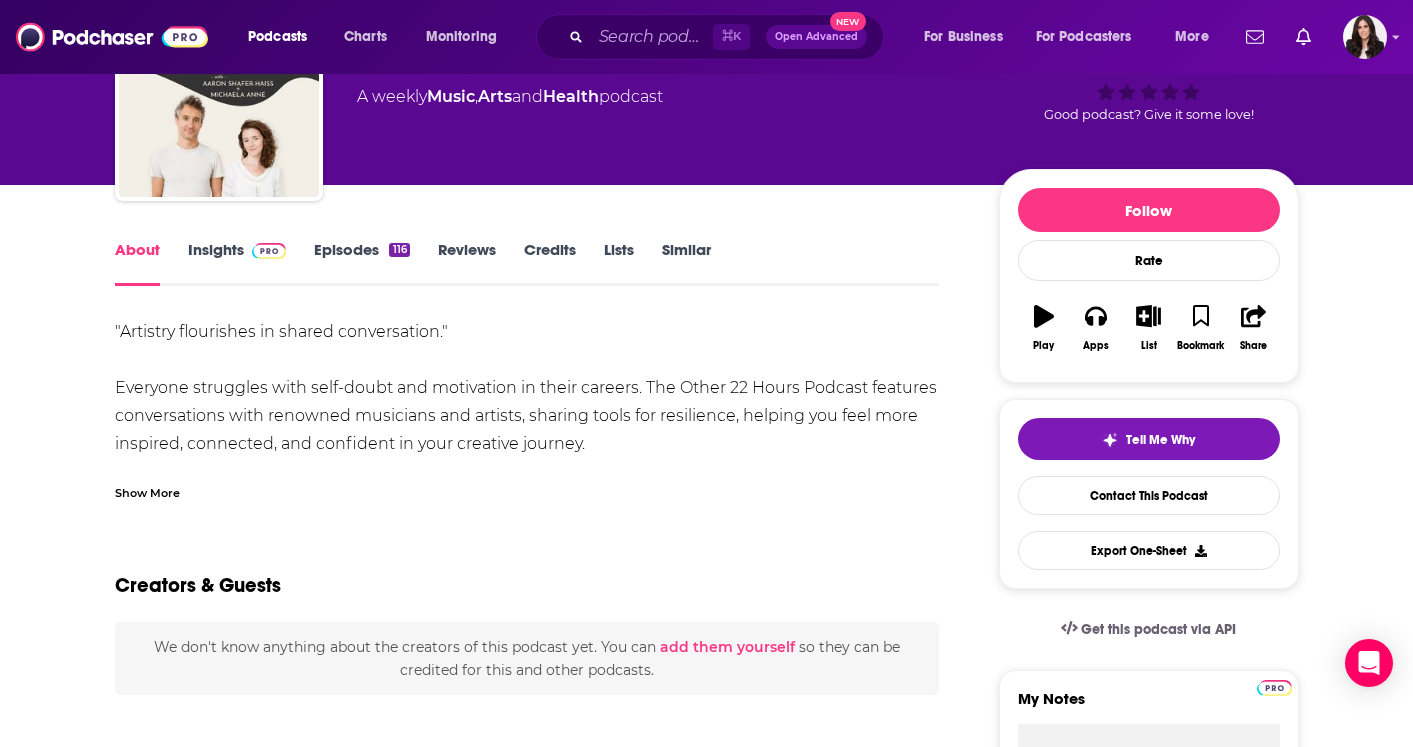 scroll, scrollTop: 0, scrollLeft: 0, axis: both 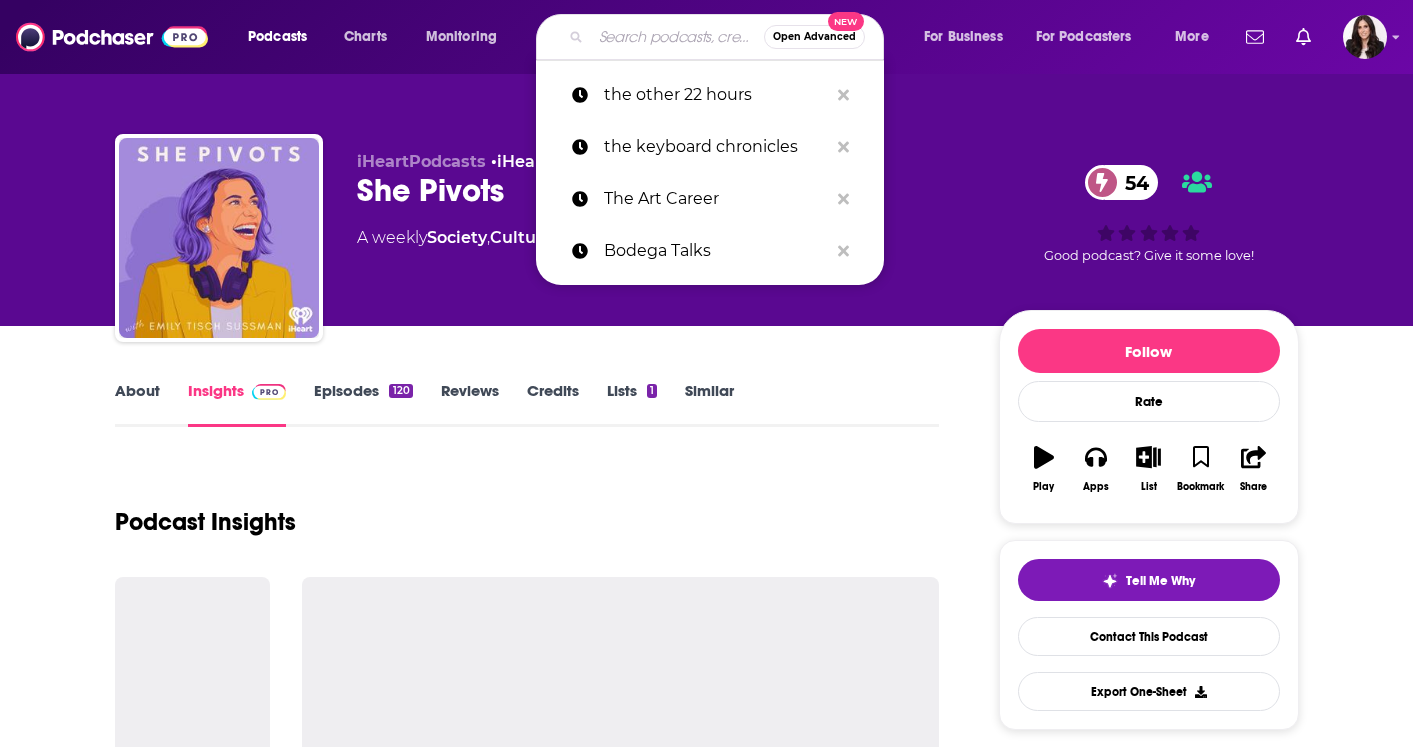 click at bounding box center (677, 37) 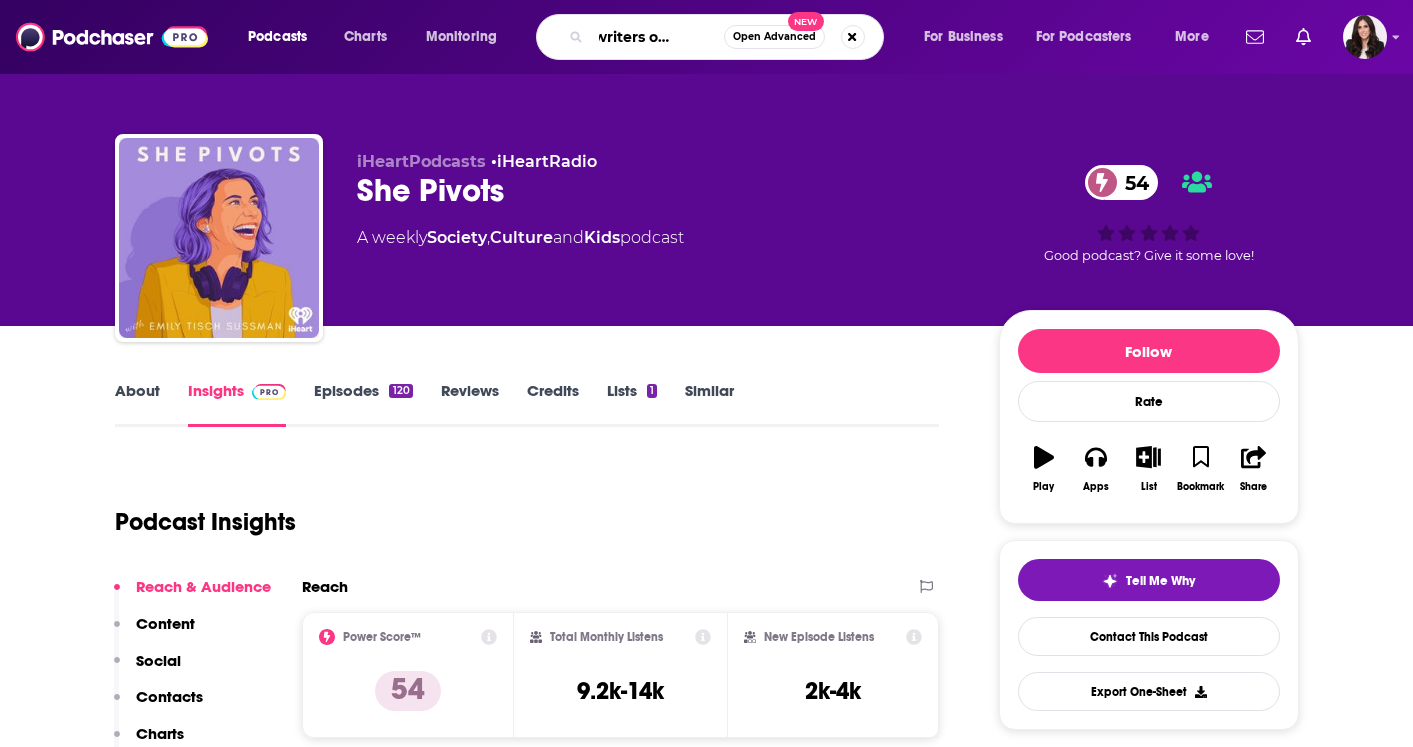 scroll, scrollTop: 0, scrollLeft: 56, axis: horizontal 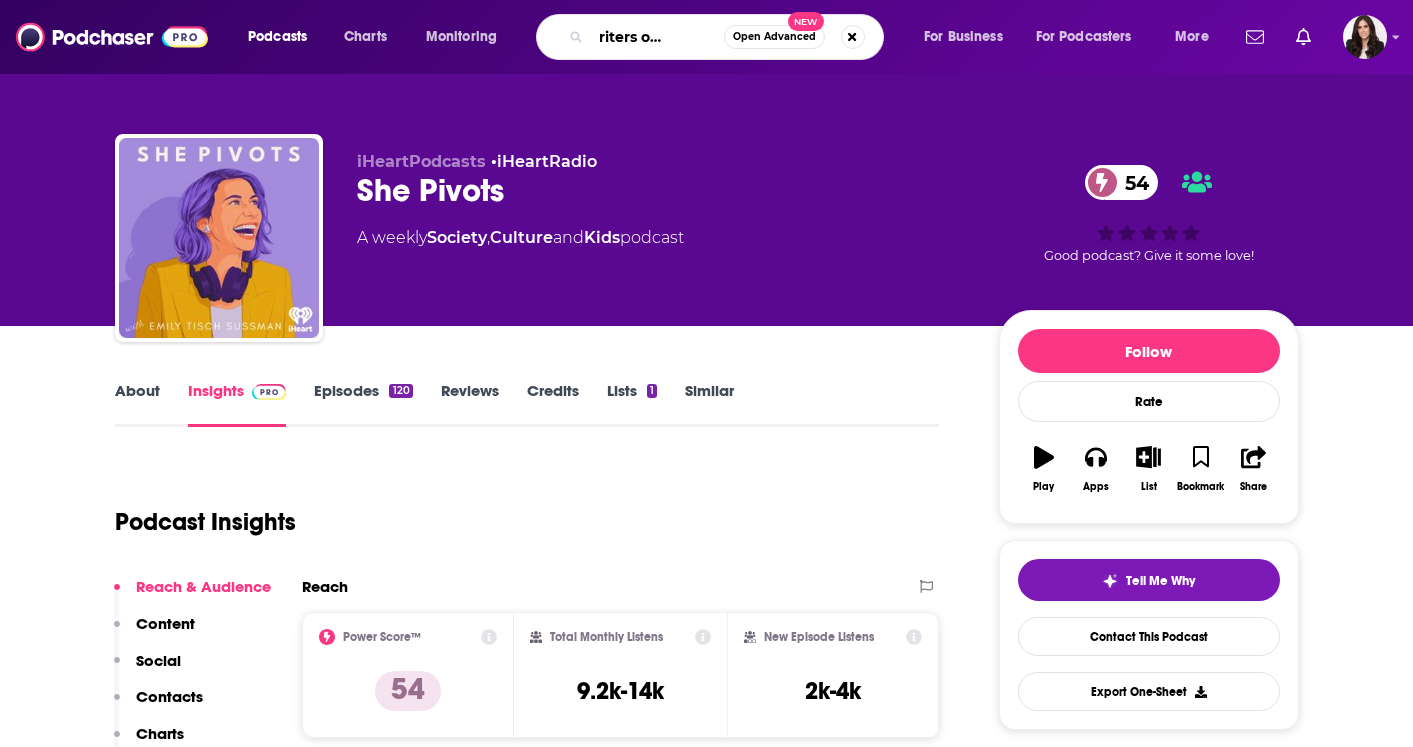 type on "songwriters on process" 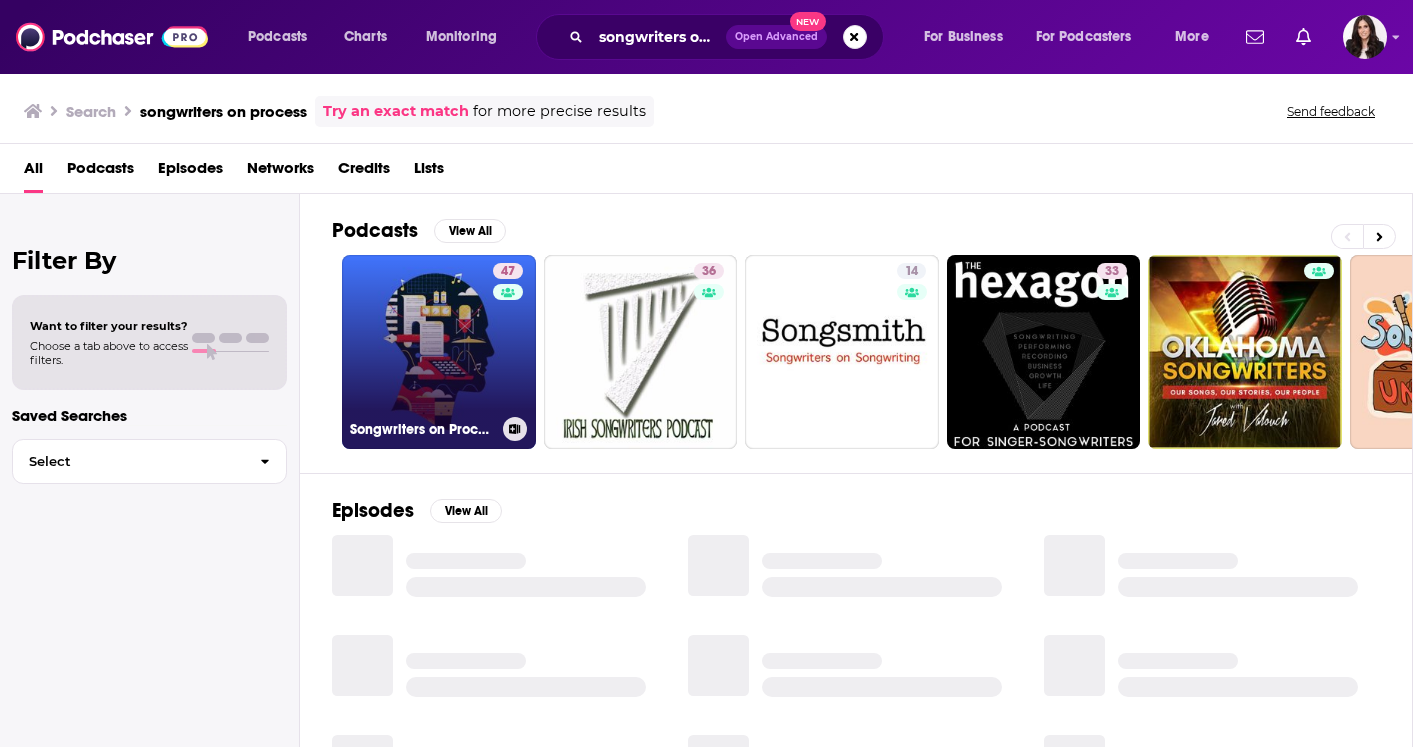 click on "47 Songwriters on Process" at bounding box center (439, 352) 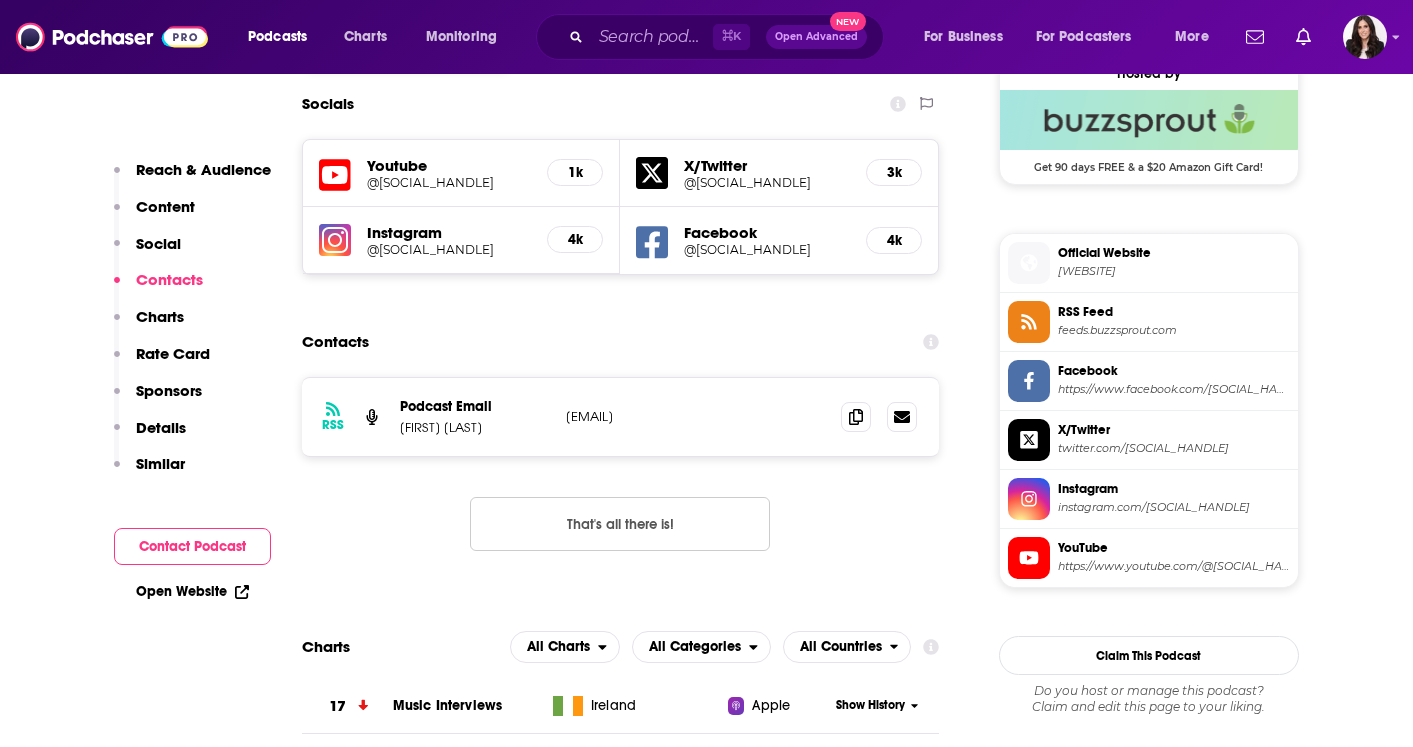 scroll, scrollTop: 1741, scrollLeft: 0, axis: vertical 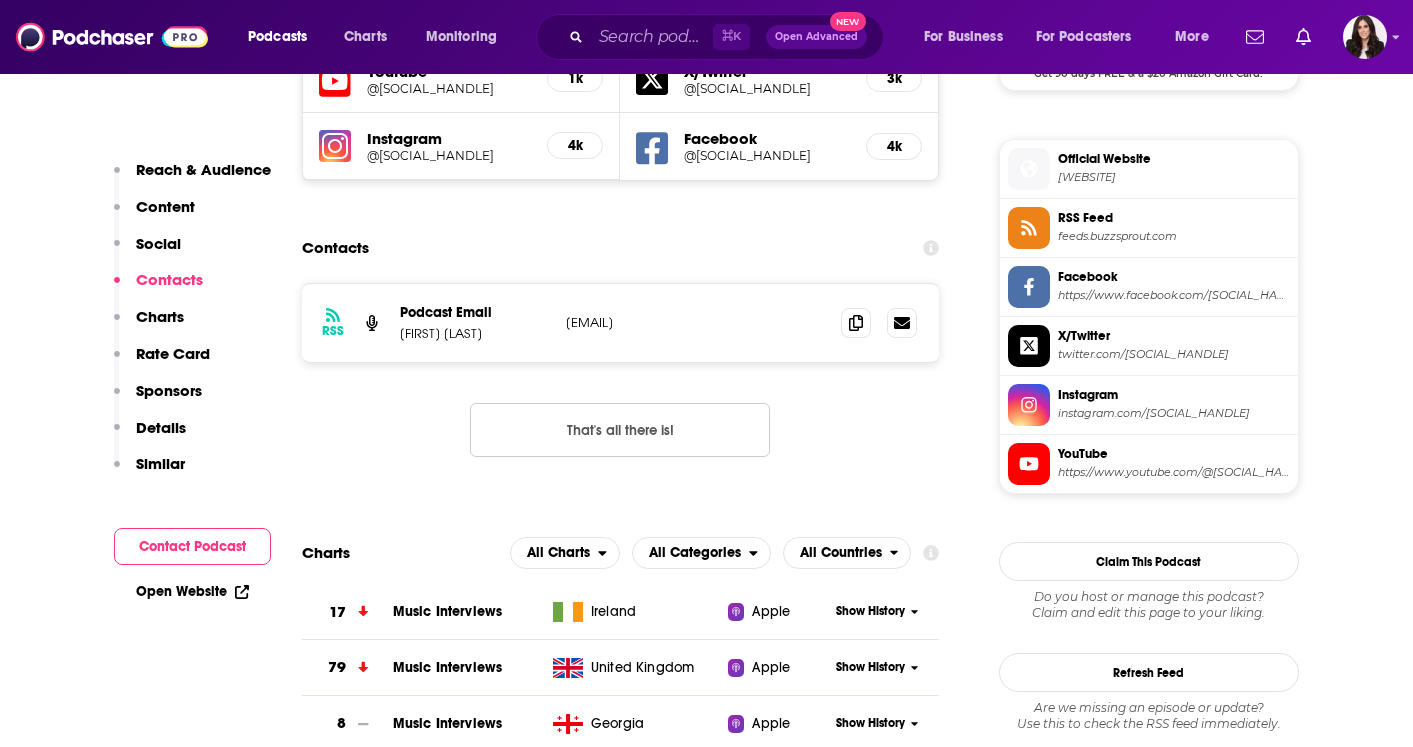 click on "Instagram" at bounding box center [1174, 395] 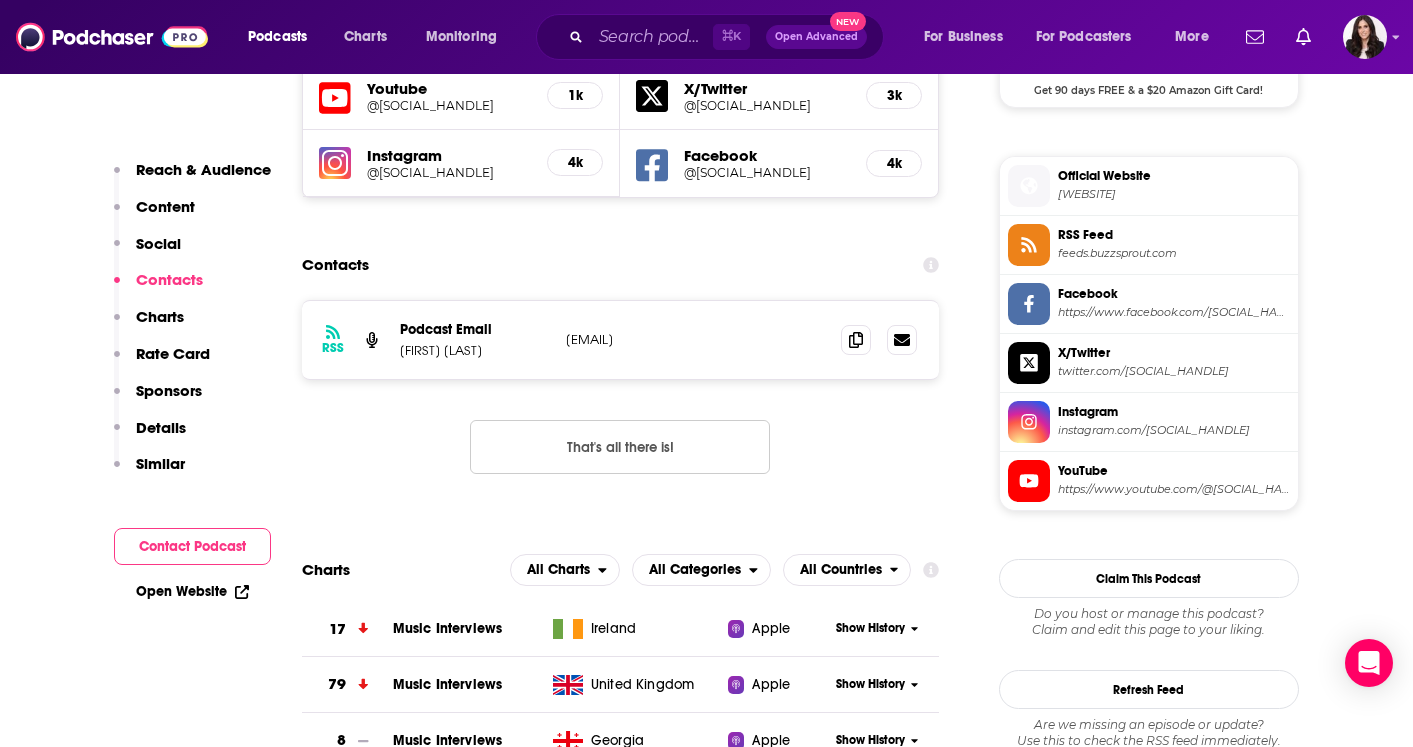 scroll, scrollTop: 1750, scrollLeft: 0, axis: vertical 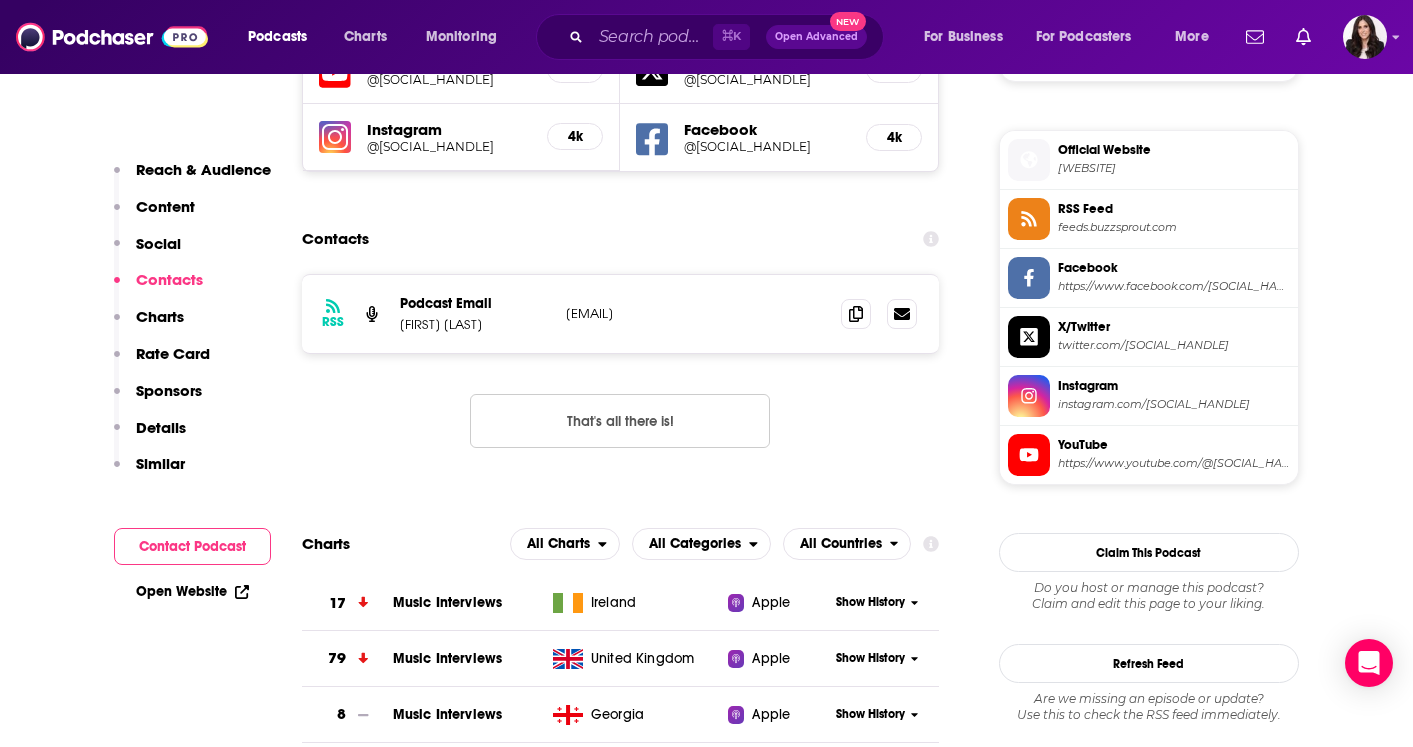 click on "[WEBSITE]" at bounding box center (1174, 168) 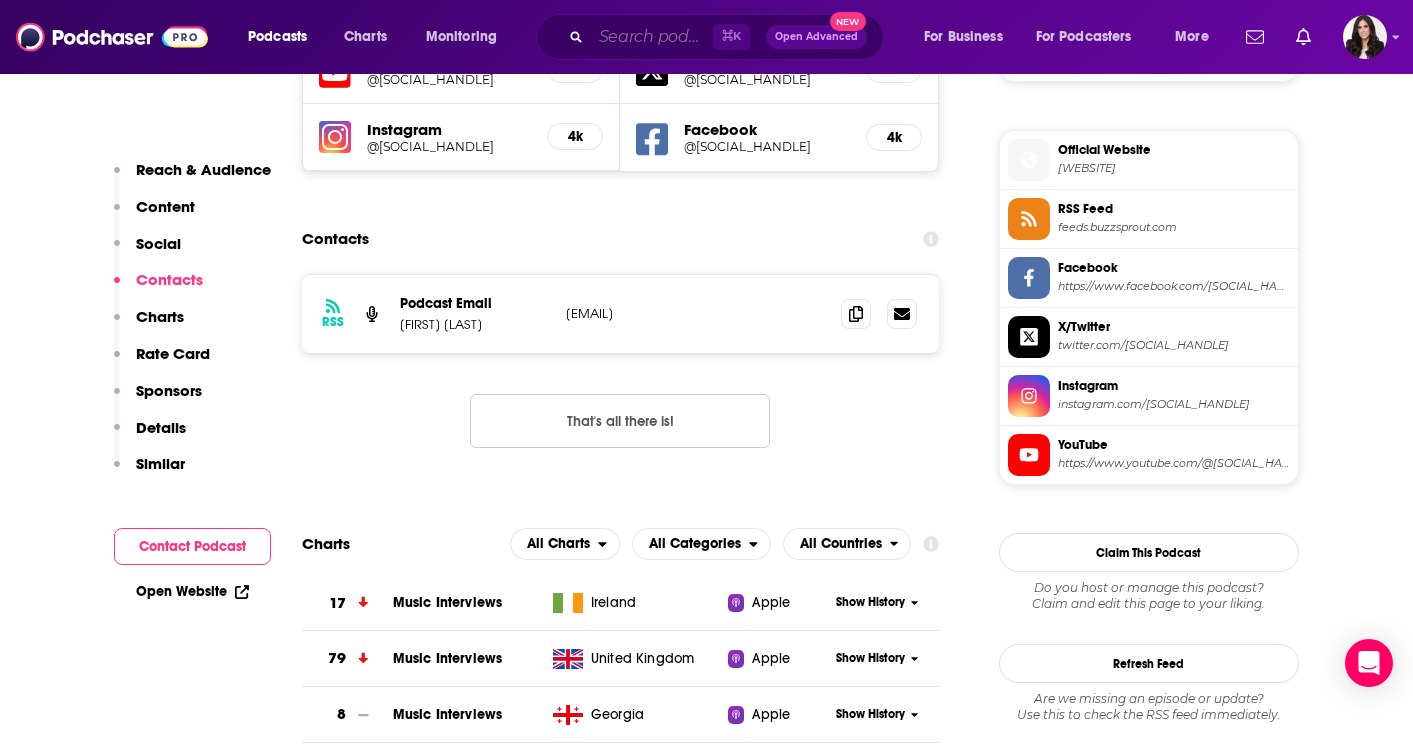 click at bounding box center [652, 37] 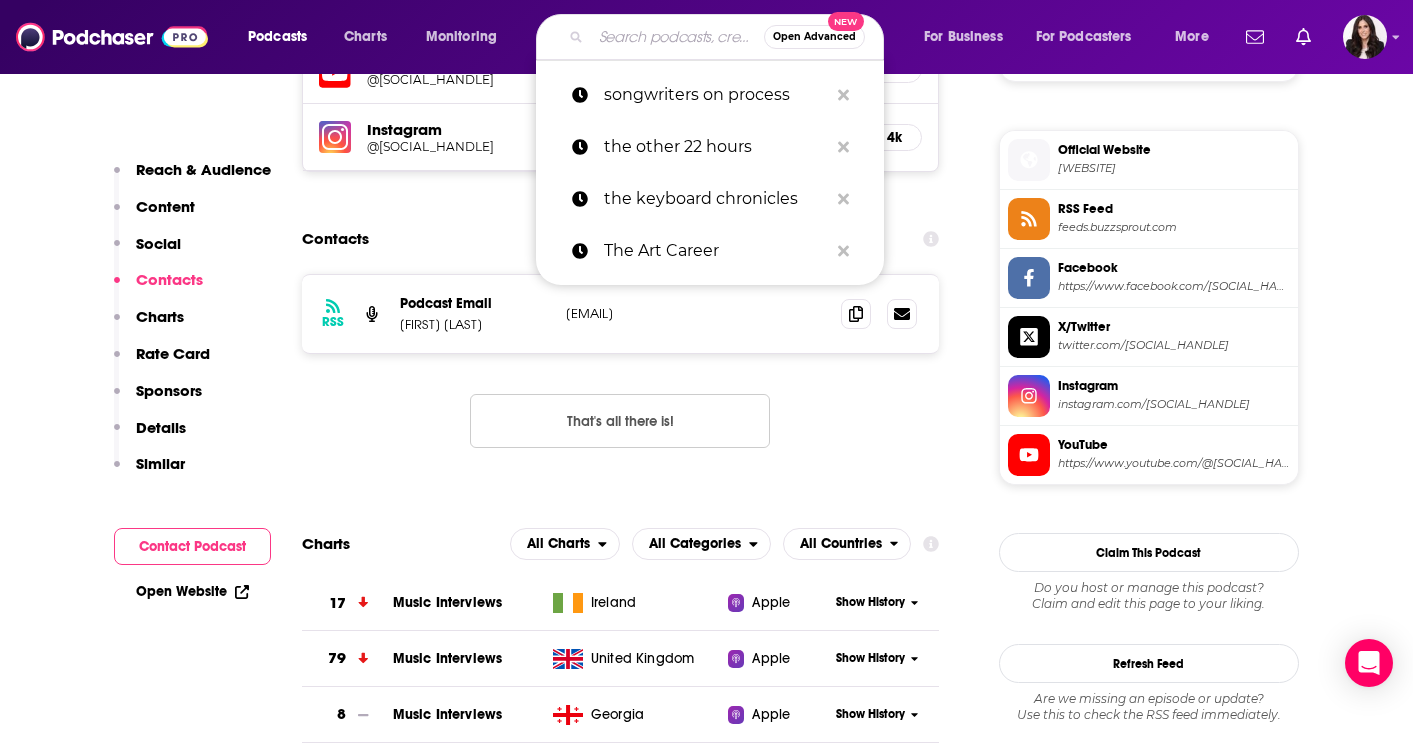 paste on "Songcraft: Spotlight on Songwriters Podcast" 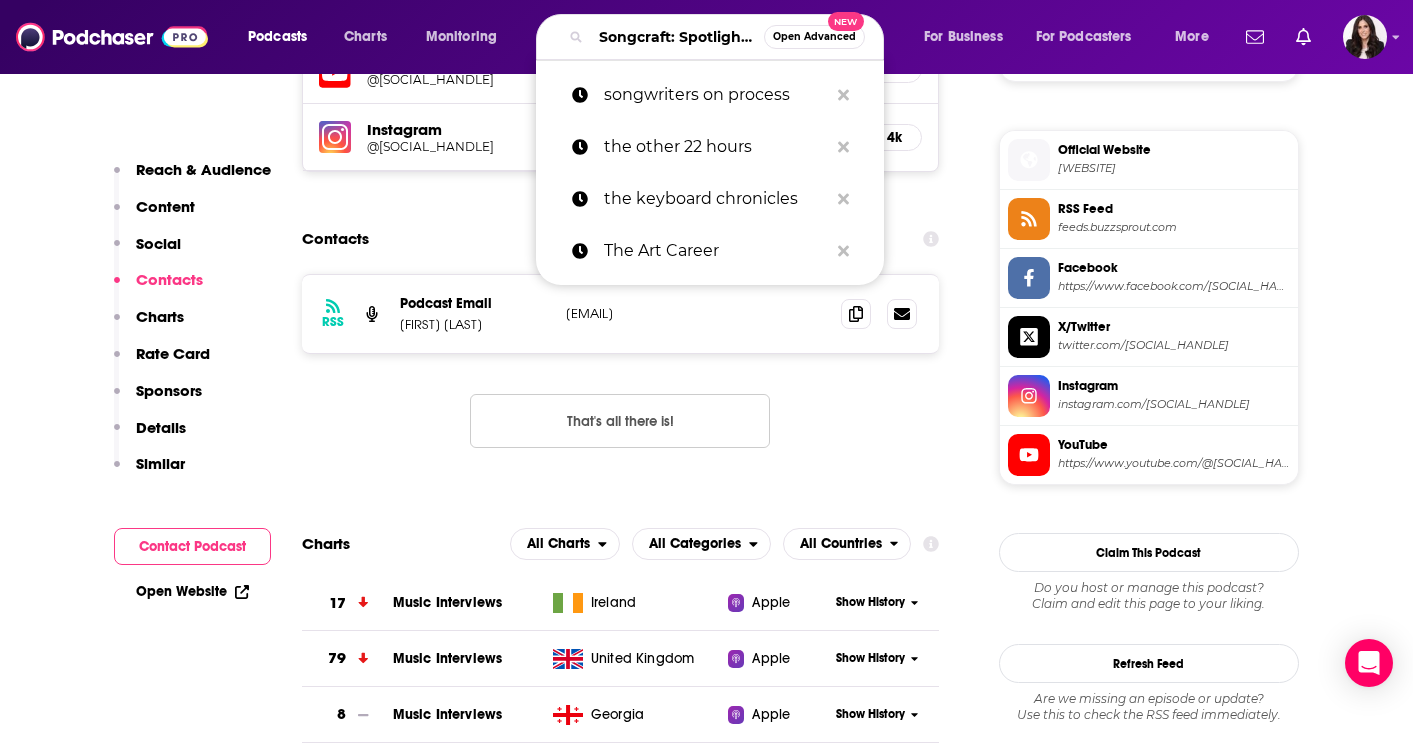 scroll, scrollTop: 0, scrollLeft: 211, axis: horizontal 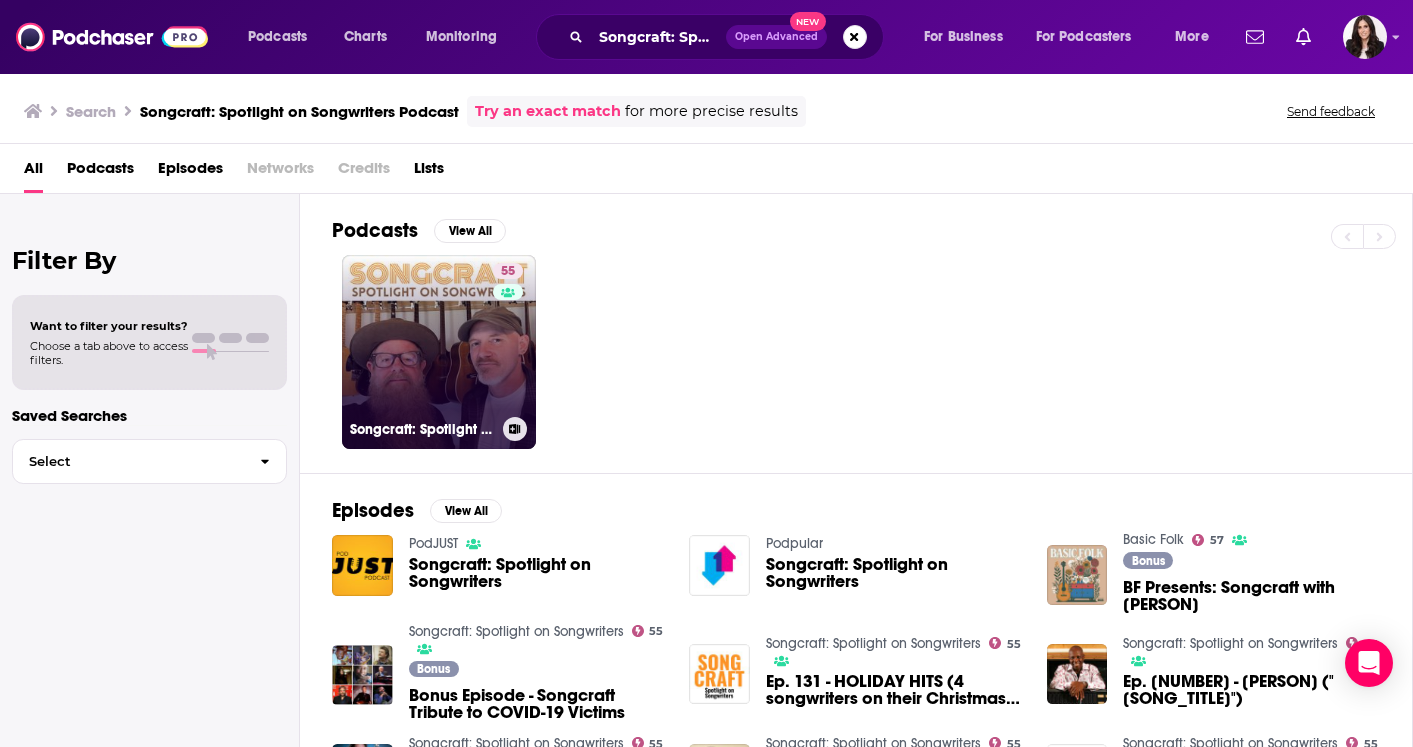 click on "55 Songcraft: Spotlight on Songwriters" at bounding box center [439, 352] 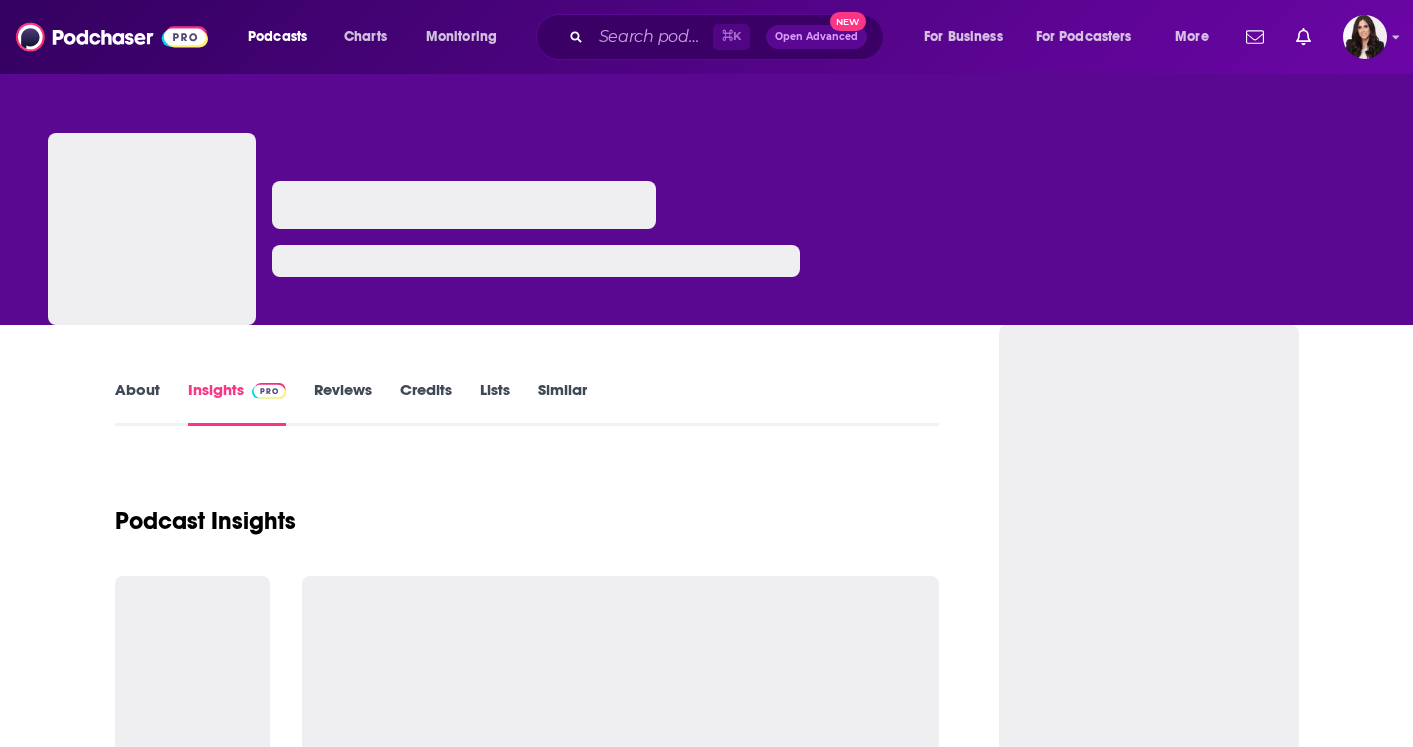 scroll, scrollTop: 0, scrollLeft: 0, axis: both 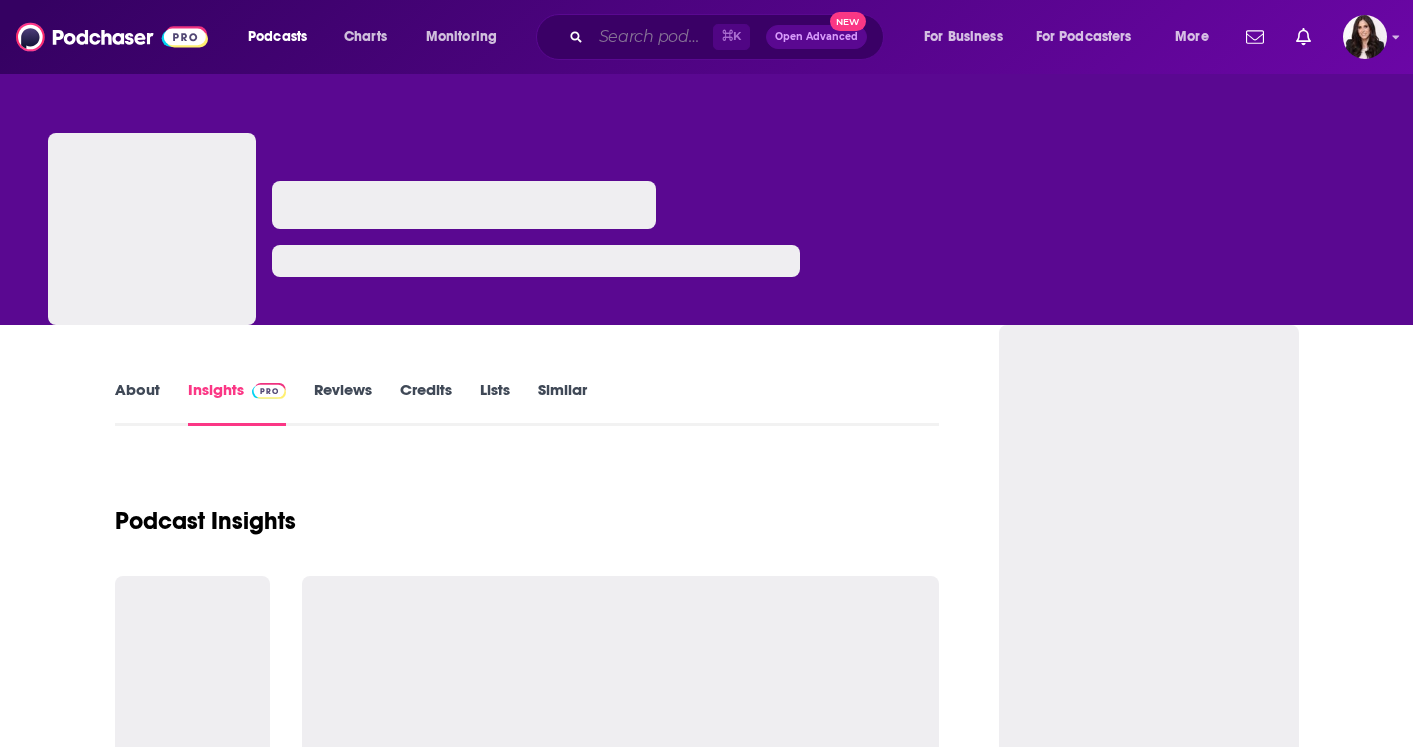click at bounding box center (652, 37) 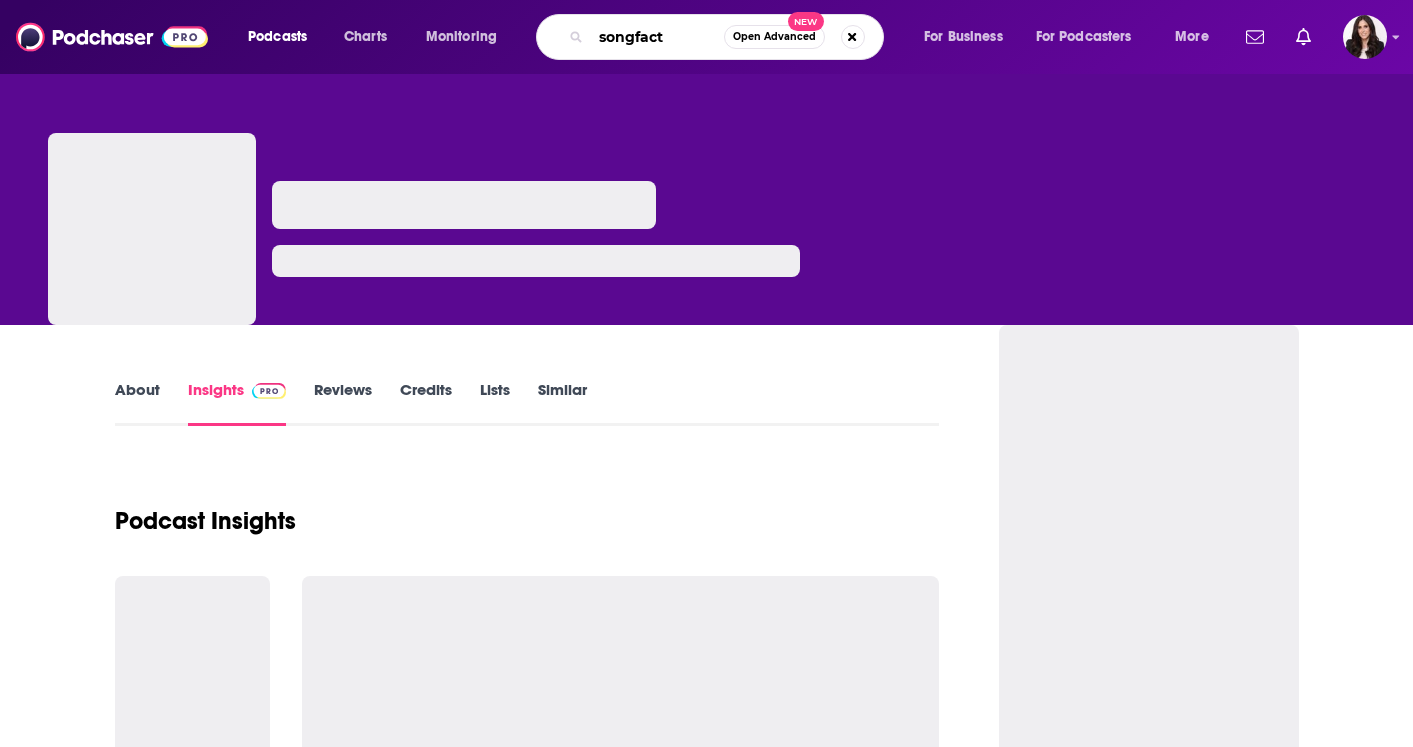 type on "songfacts" 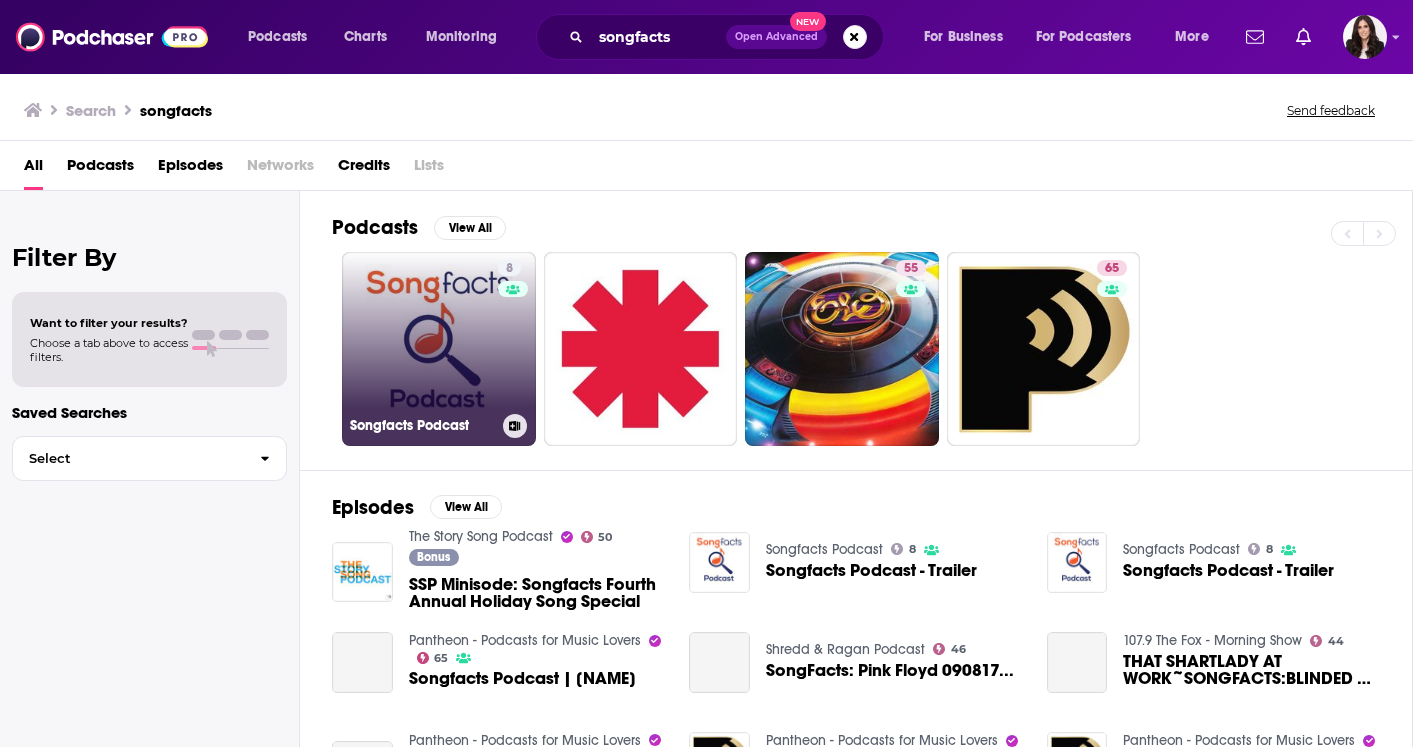 click on "8 Songfacts Podcast" at bounding box center (439, 349) 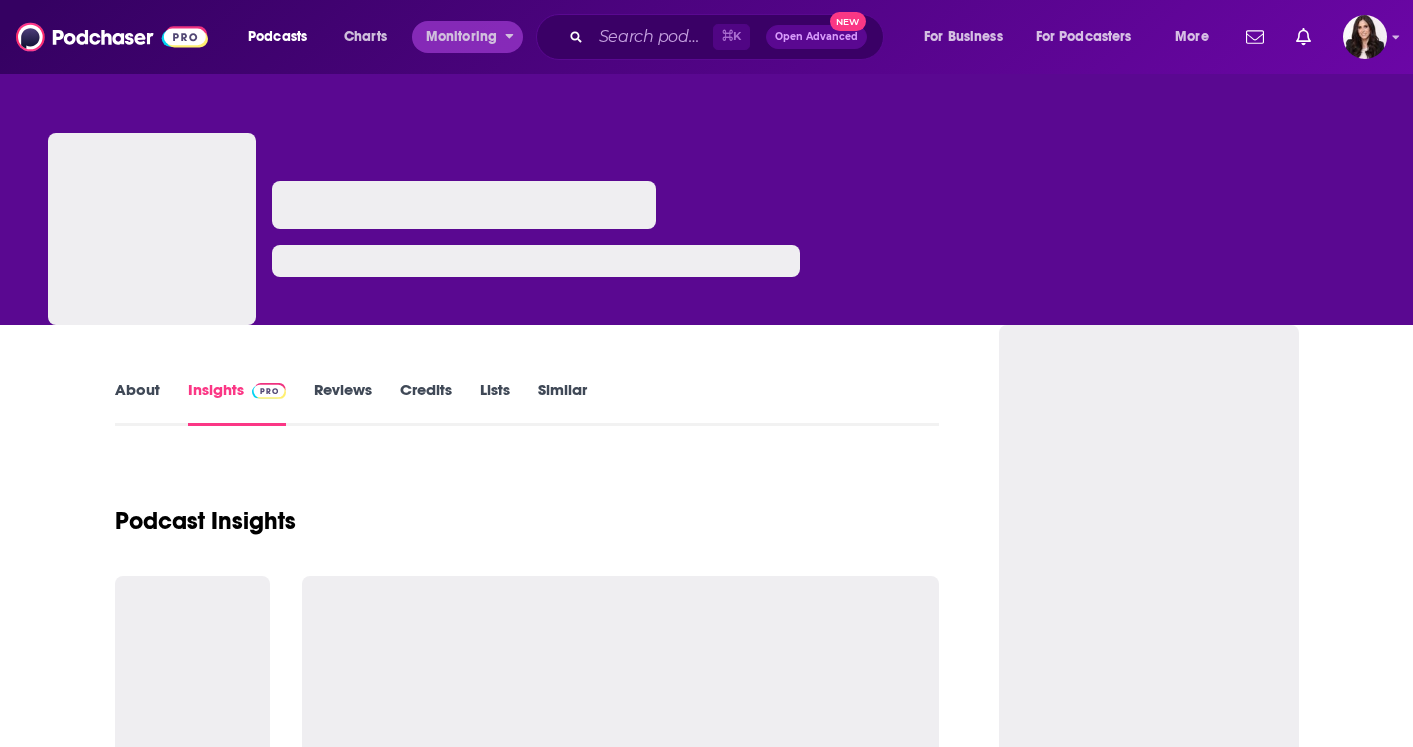 scroll, scrollTop: 0, scrollLeft: 0, axis: both 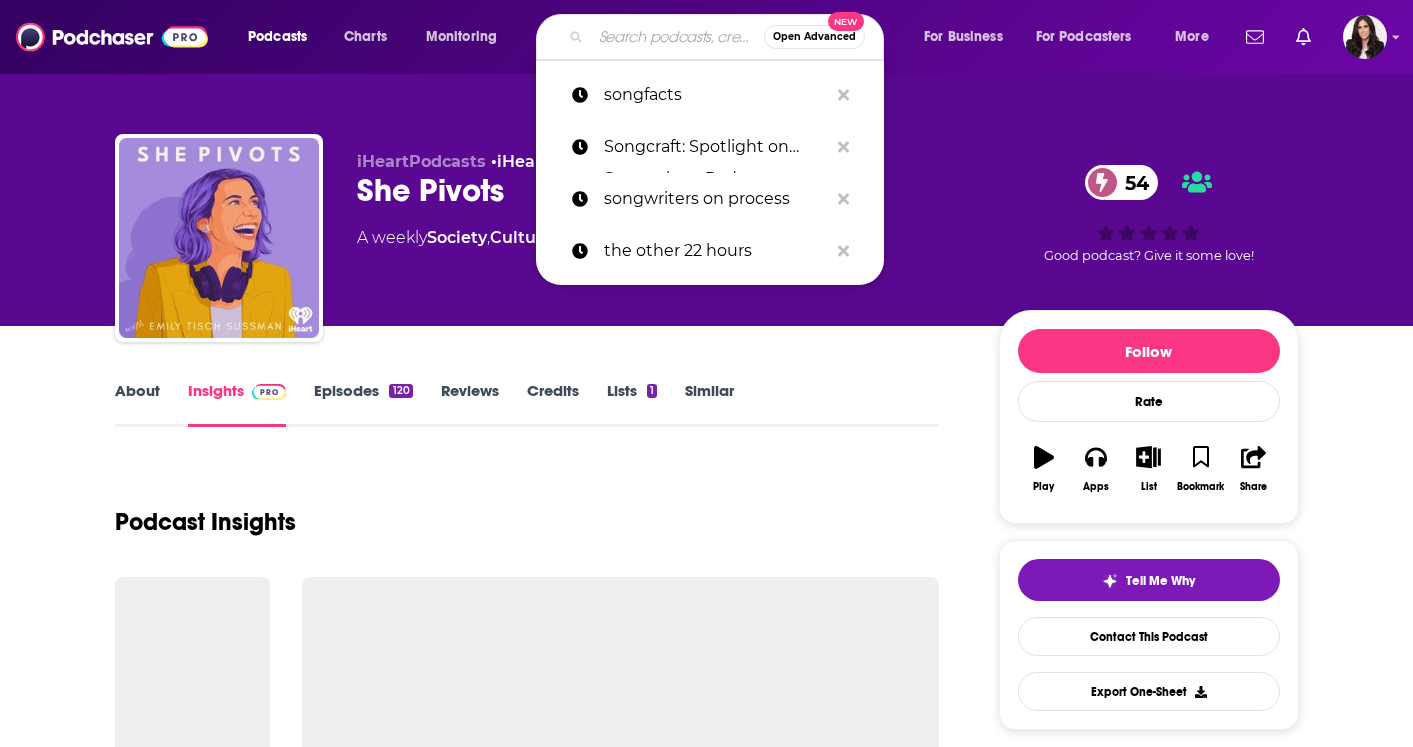 click at bounding box center [677, 37] 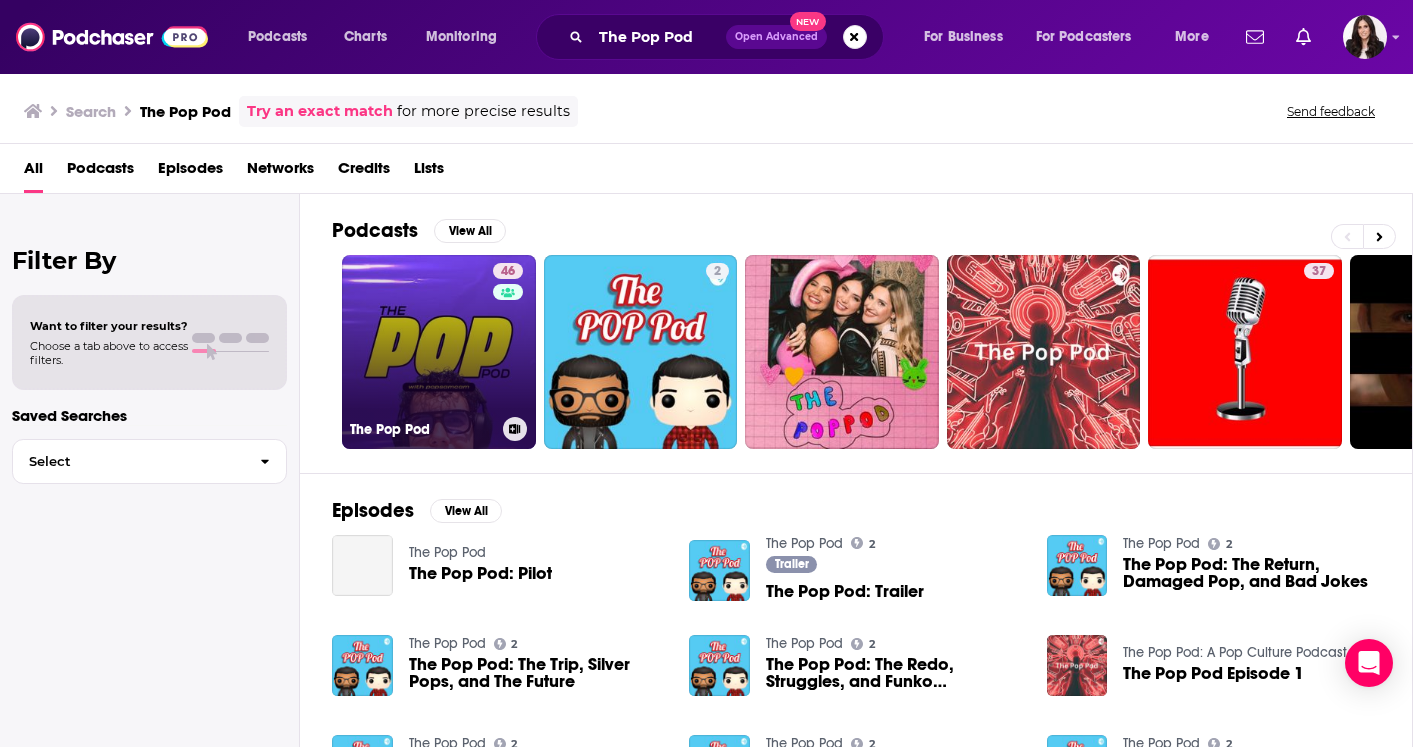 click on "46 The Pop Pod" at bounding box center [439, 352] 